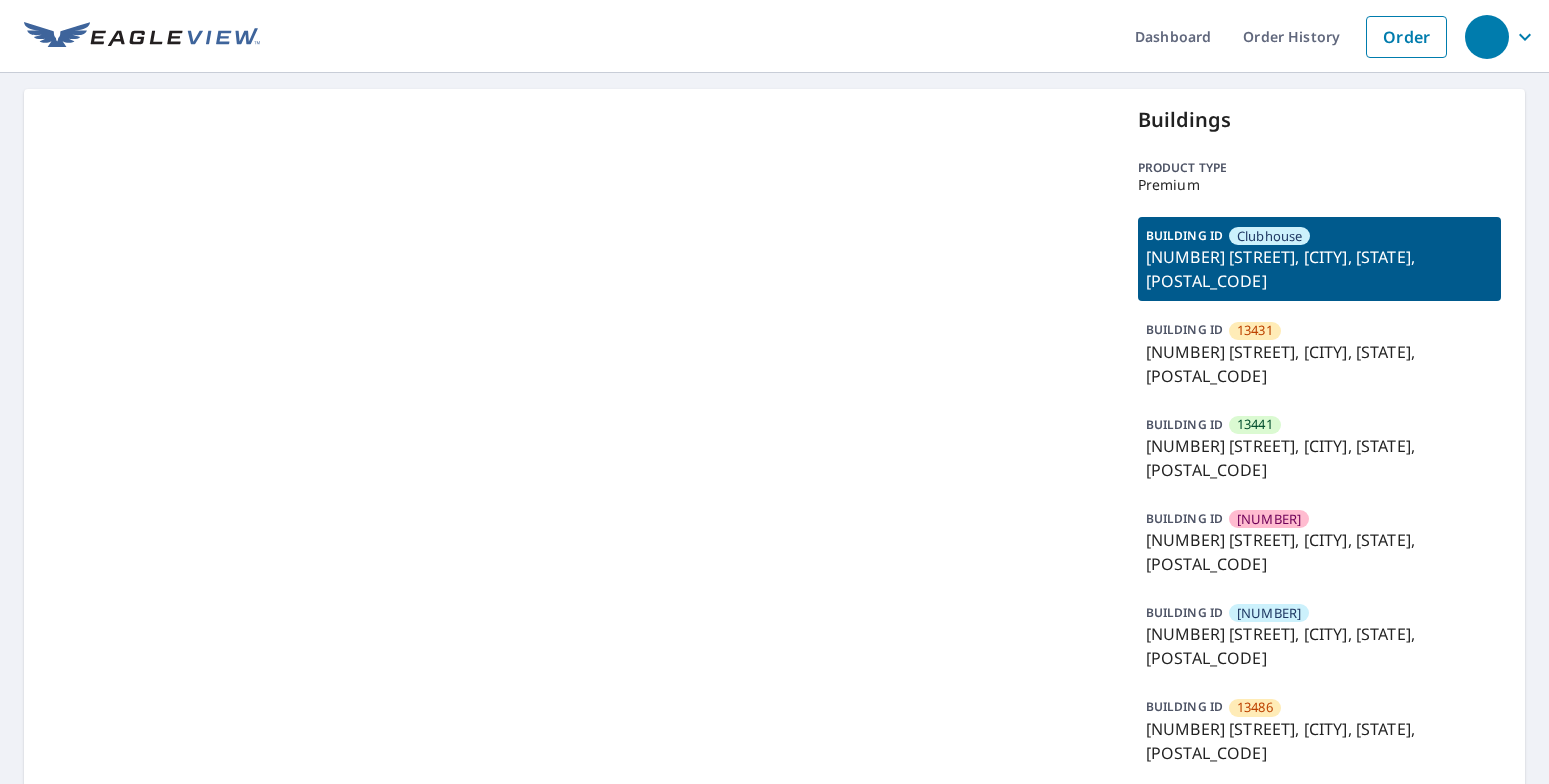 scroll, scrollTop: 0, scrollLeft: 0, axis: both 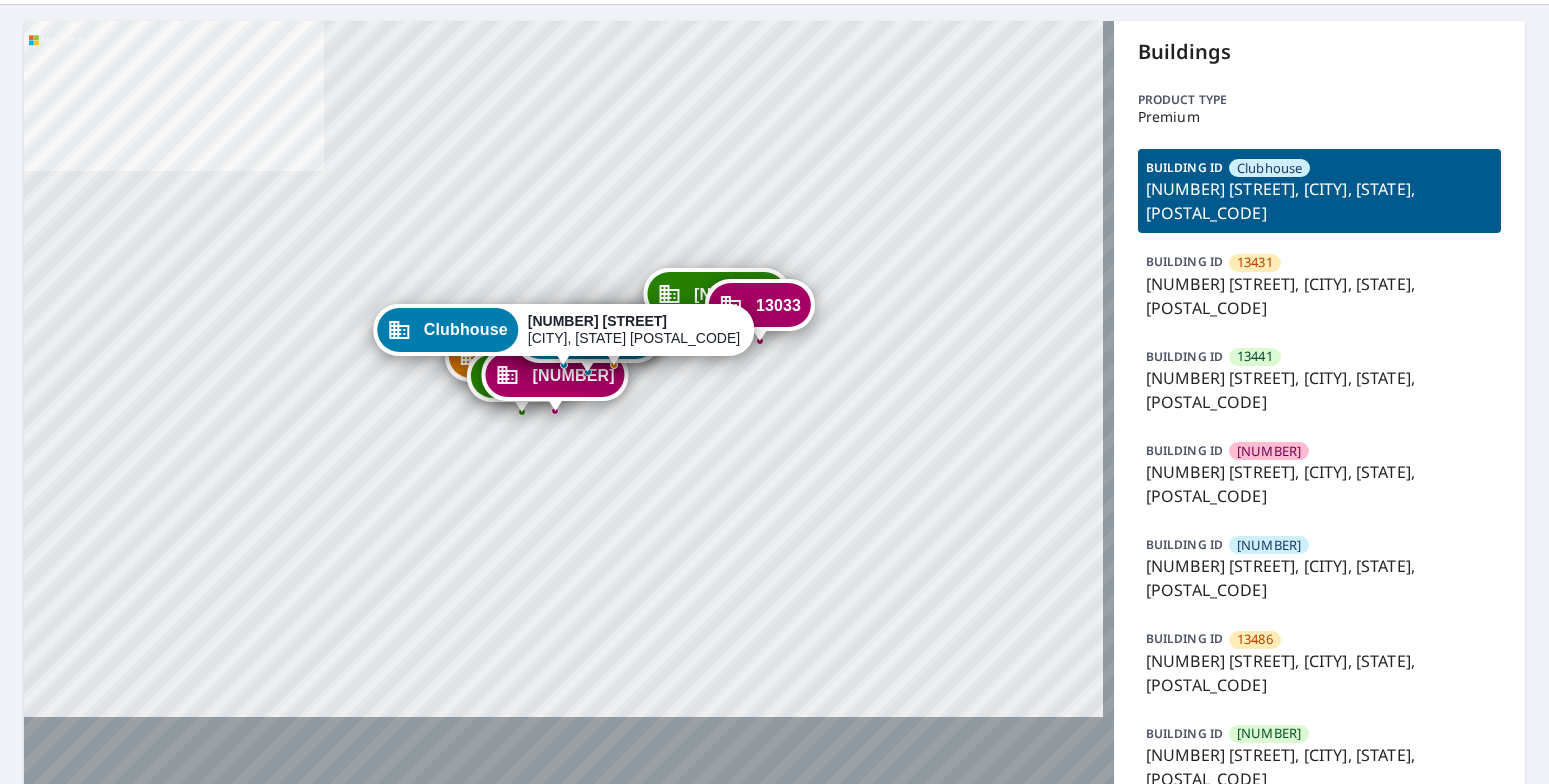 click on "BUILDING ID [NUMBER] [NUMBER] [STREET], [CITY], [STATE], [POSTAL_CODE]" at bounding box center (1319, 662) 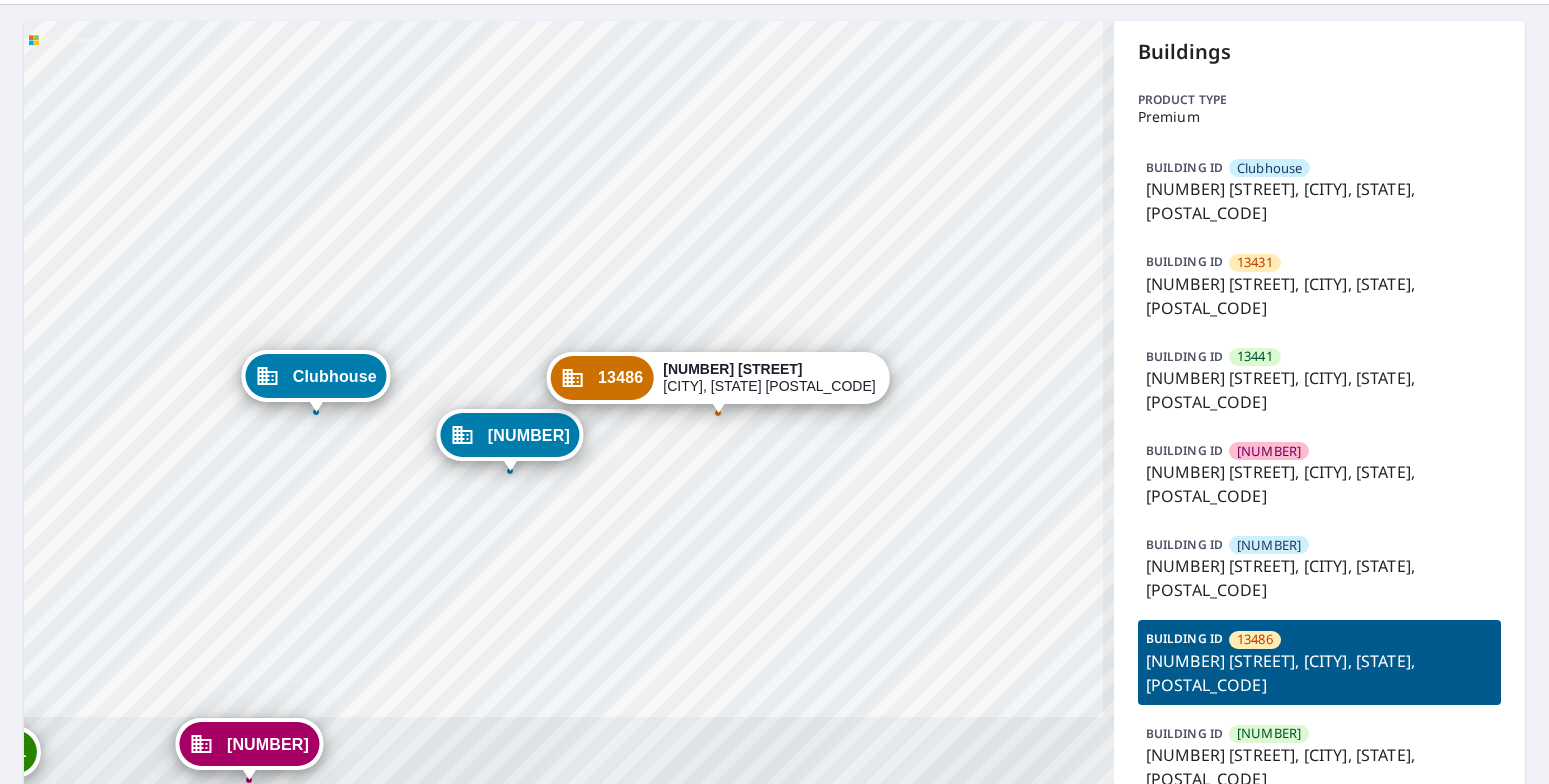 drag, startPoint x: 873, startPoint y: 441, endPoint x: 724, endPoint y: 495, distance: 158.48344 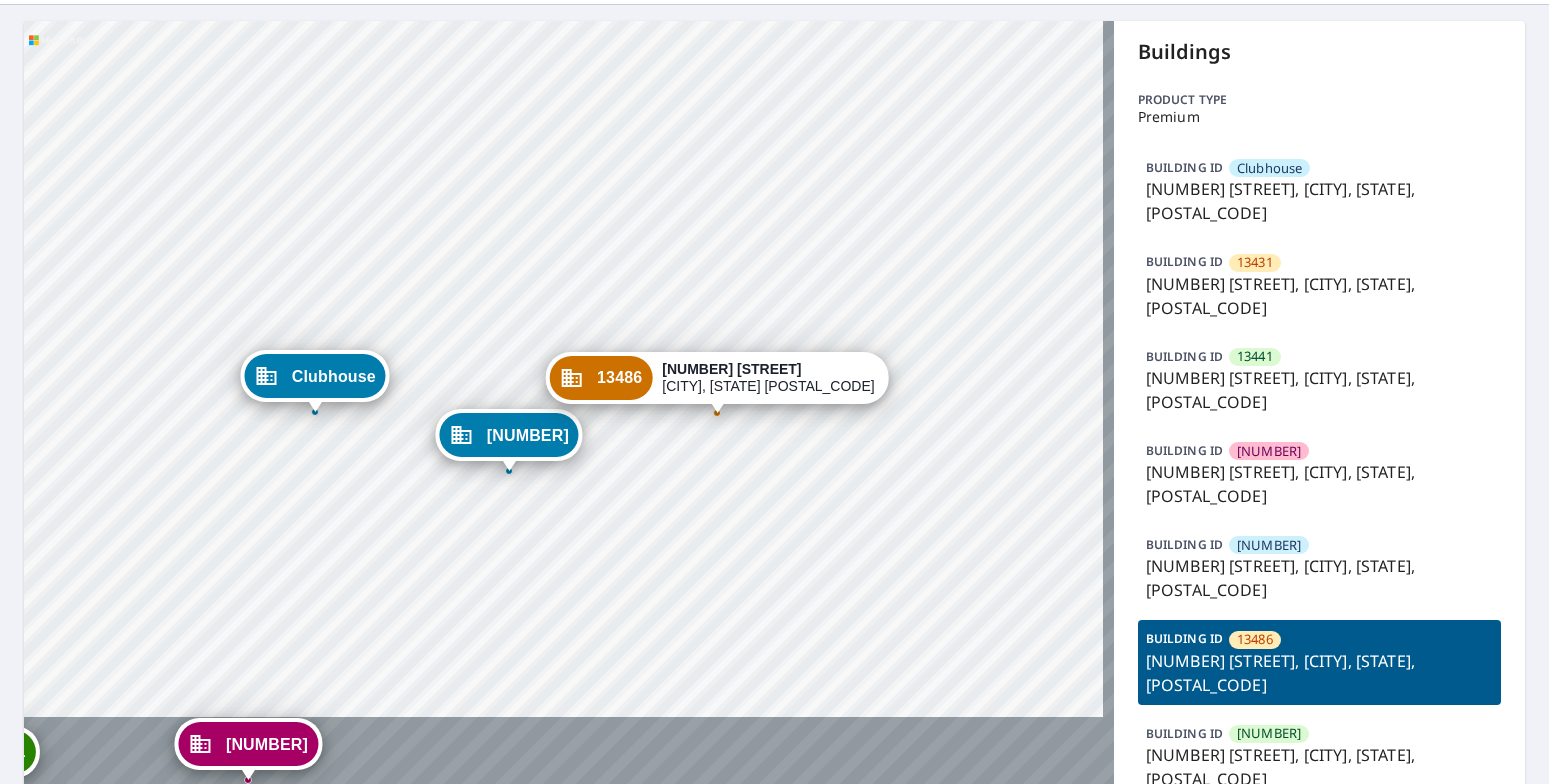 click on "[NUMBER] [STREET], [CITY], [STATE], [POSTAL_CODE]" at bounding box center [1319, 767] 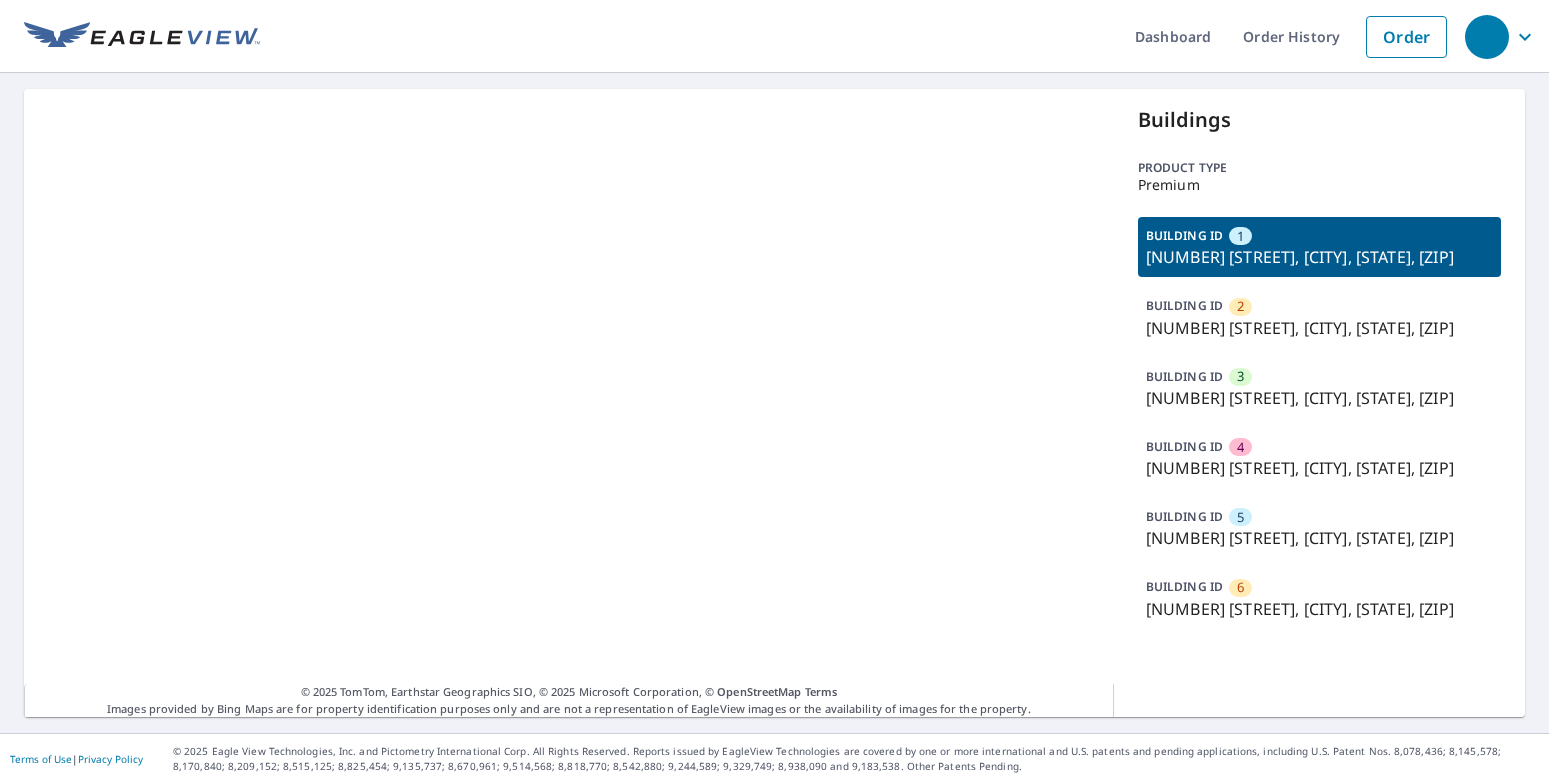 scroll, scrollTop: 0, scrollLeft: 0, axis: both 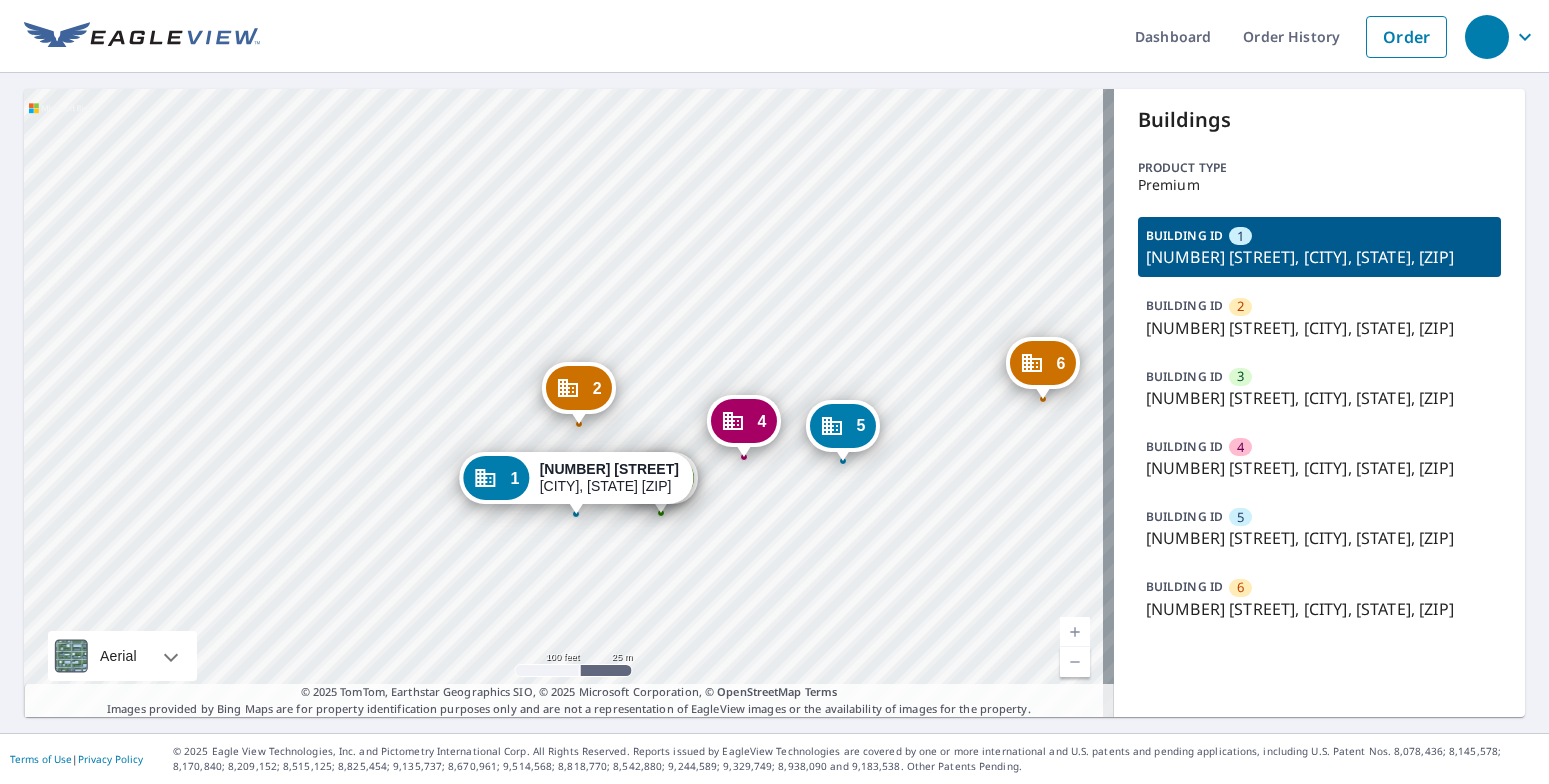 drag, startPoint x: 869, startPoint y: 517, endPoint x: 766, endPoint y: 492, distance: 105.99056 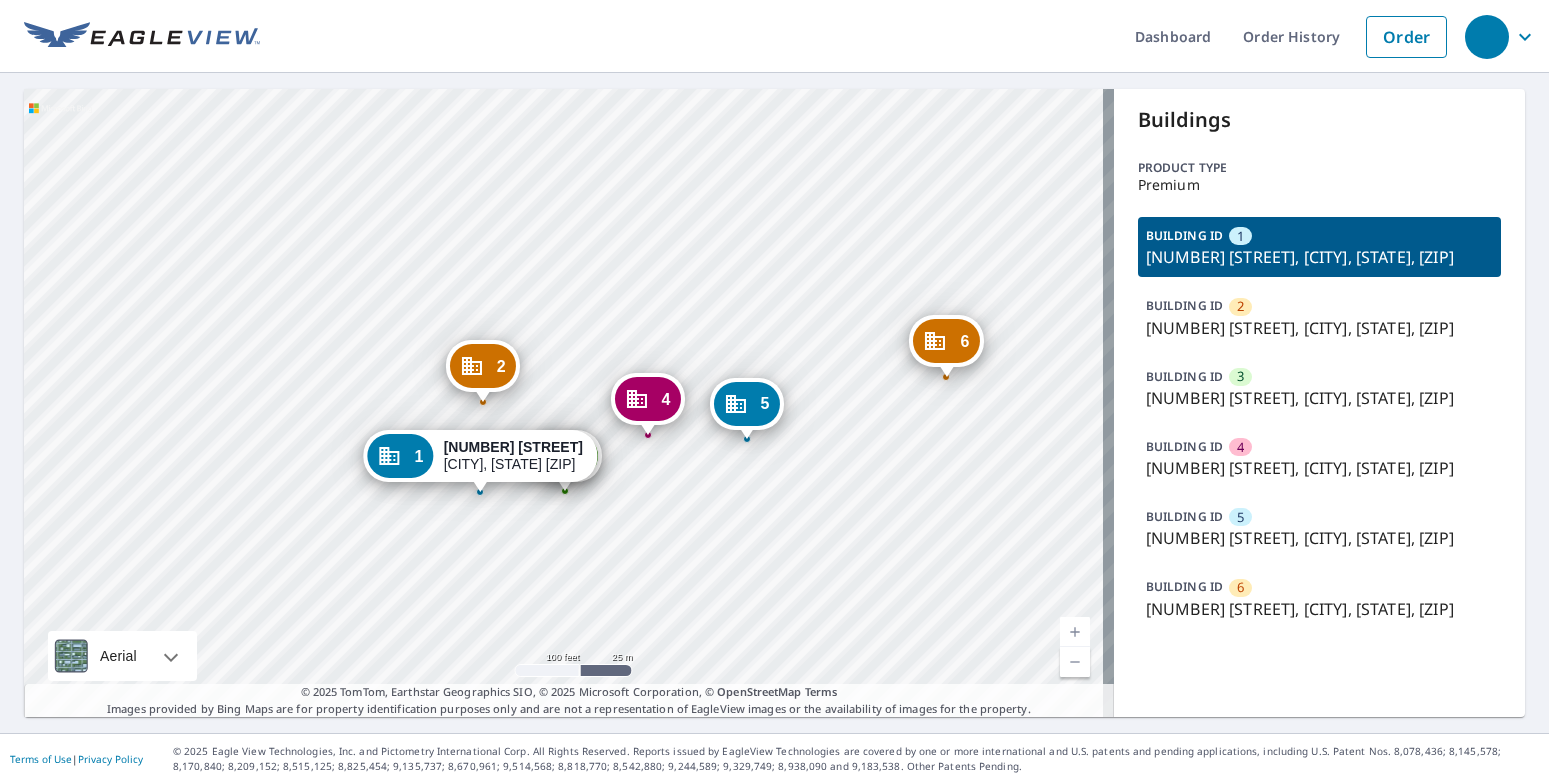 click on "BUILDING ID 1 6271 Santander Ave, Las Vegas, NV, 89103" at bounding box center [1319, 247] 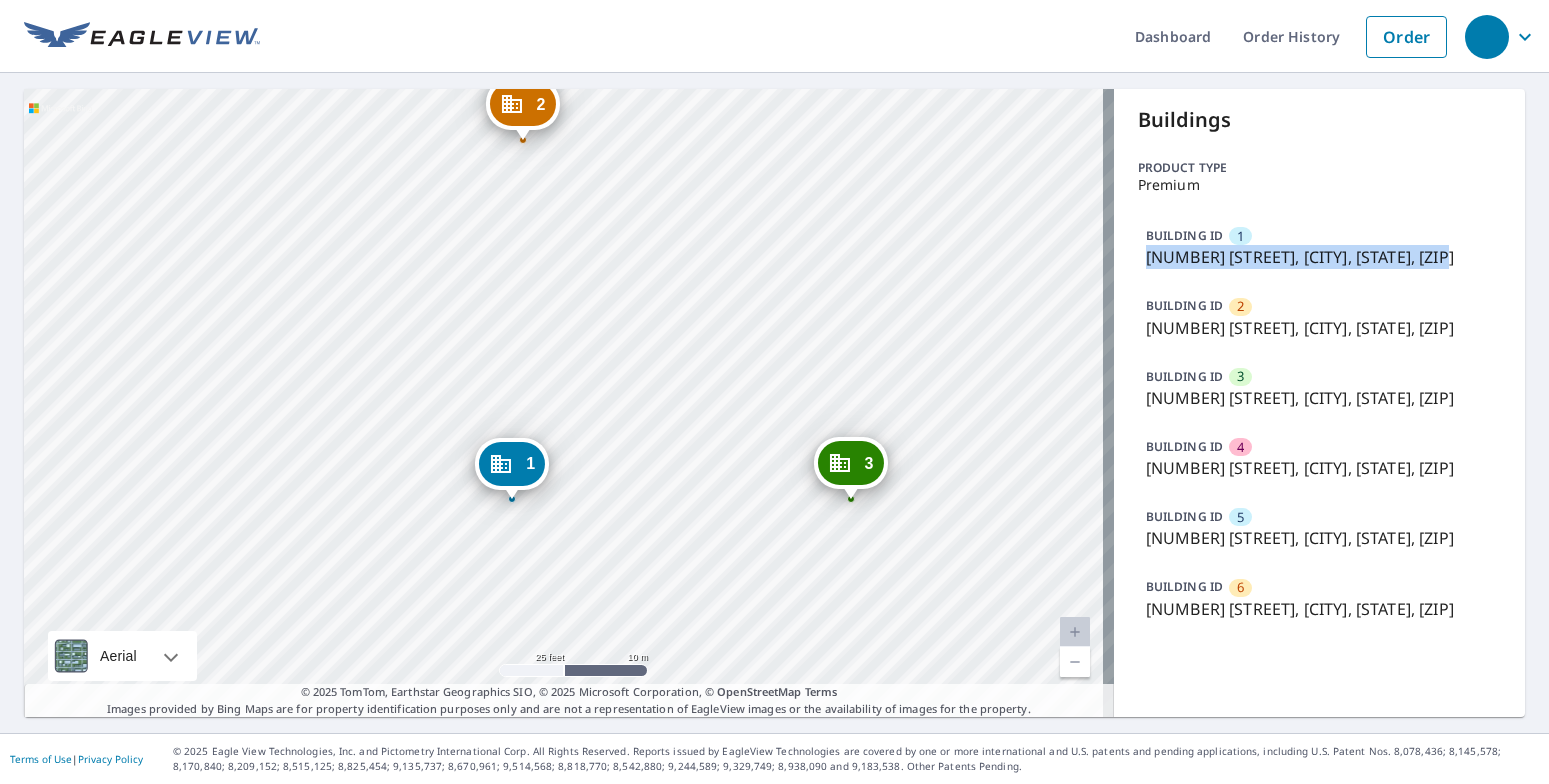drag, startPoint x: 1459, startPoint y: 257, endPoint x: 1111, endPoint y: 267, distance: 348.14365 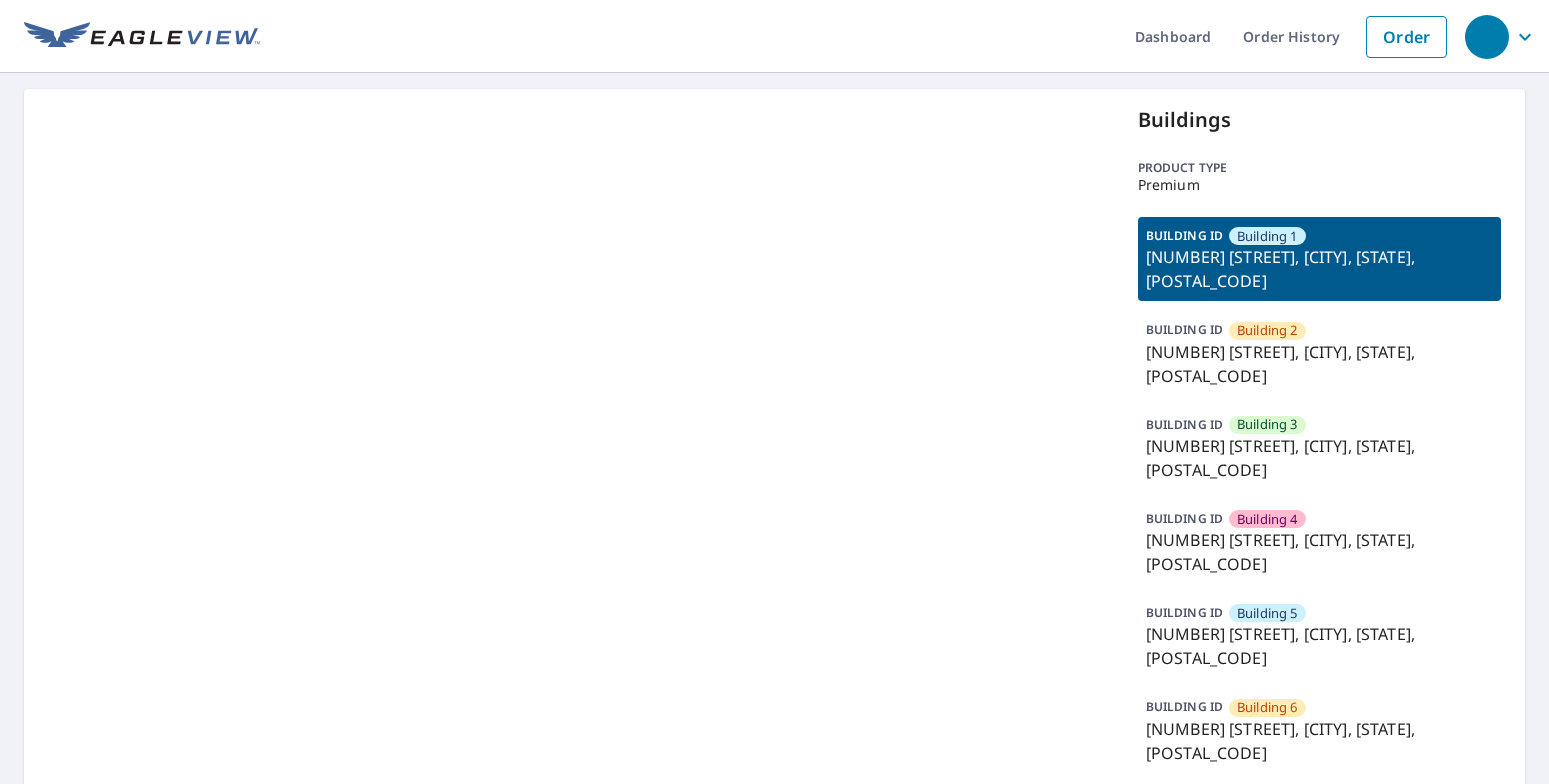 scroll, scrollTop: 0, scrollLeft: 0, axis: both 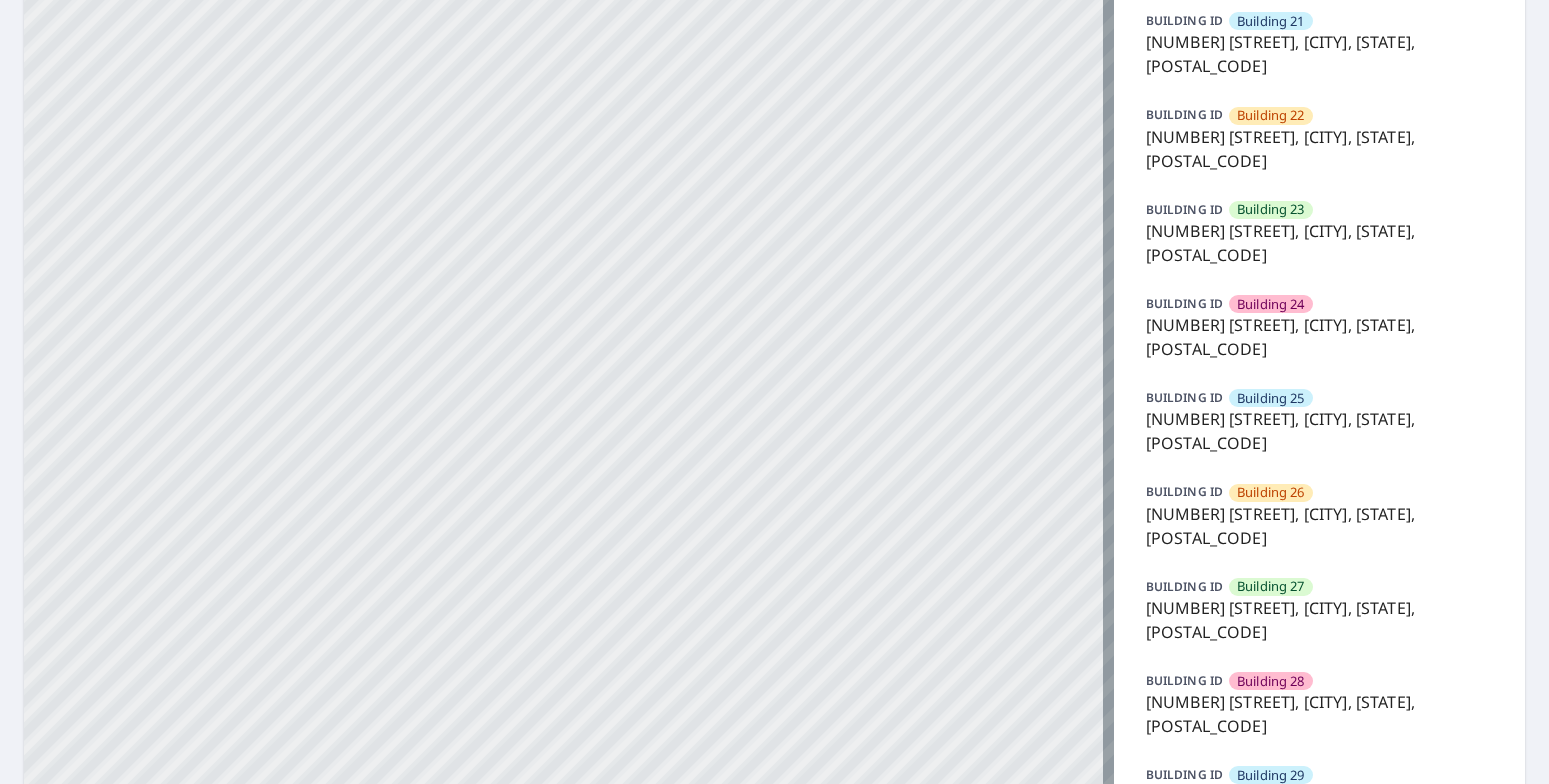 click on "3400 East Godard Road, Cottonwood, AZ, 86326" at bounding box center [1319, 620] 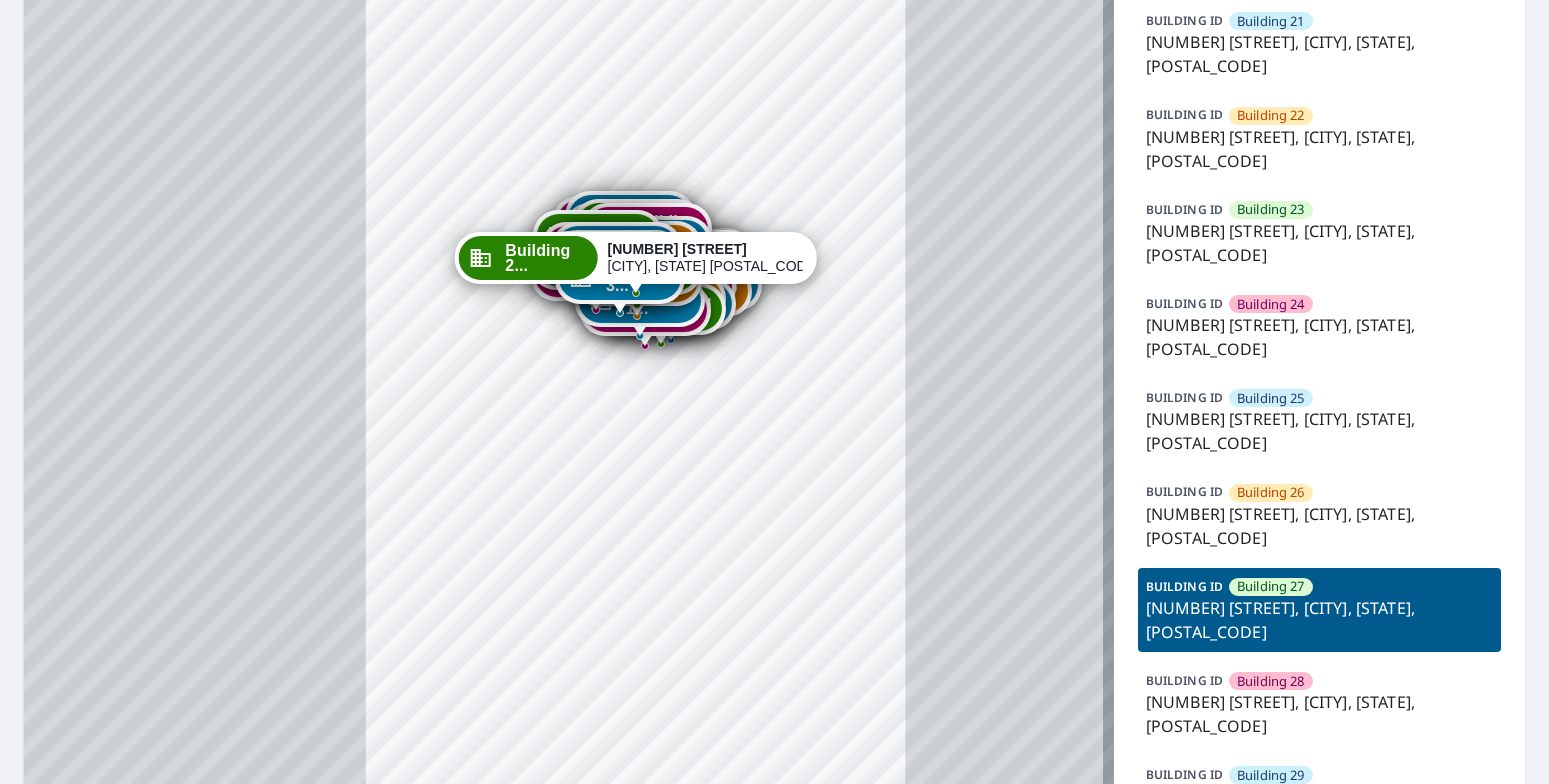 drag, startPoint x: 727, startPoint y: 300, endPoint x: 735, endPoint y: 473, distance: 173.18488 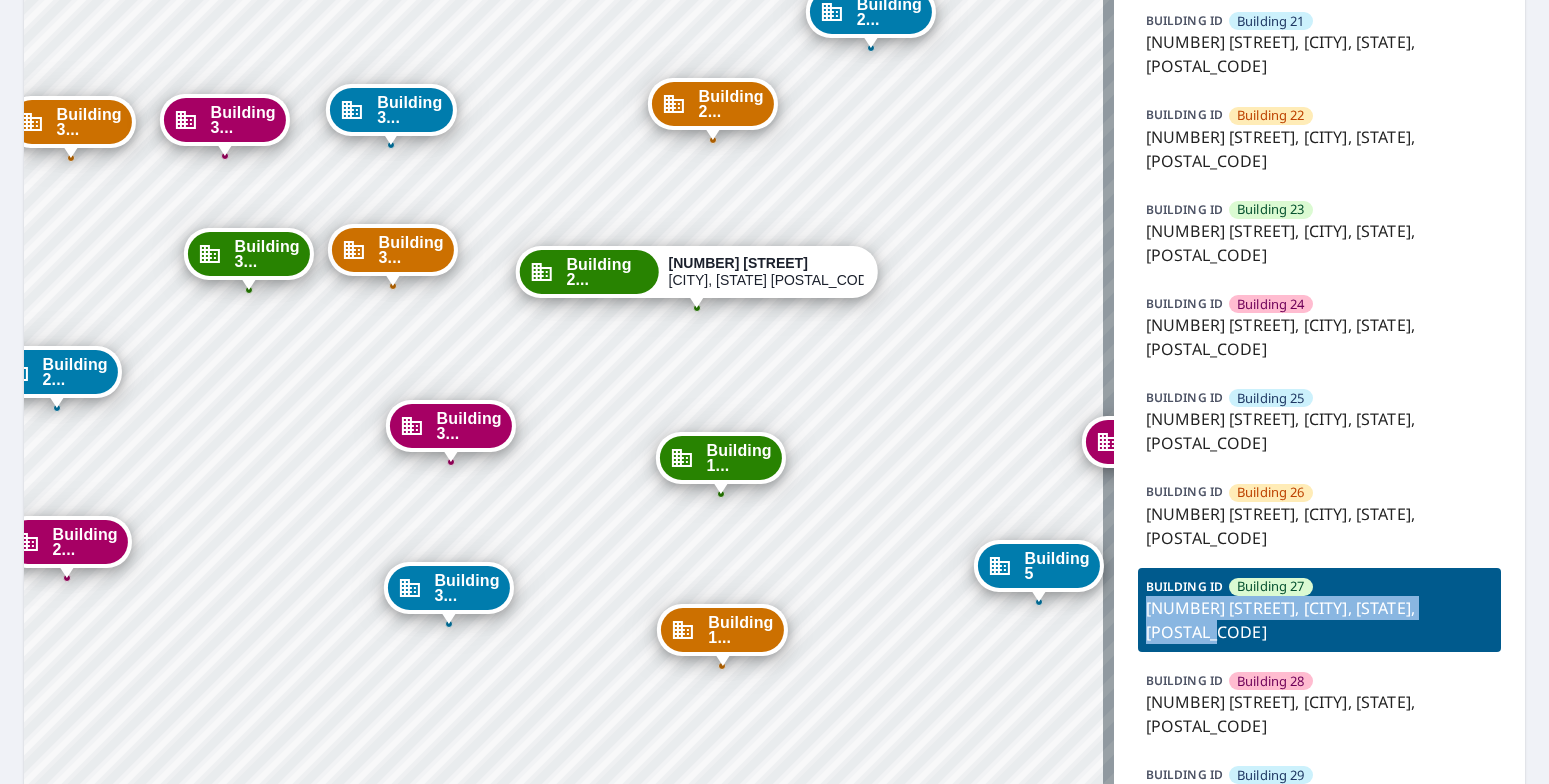 drag, startPoint x: 1187, startPoint y: 632, endPoint x: 1130, endPoint y: 607, distance: 62.241467 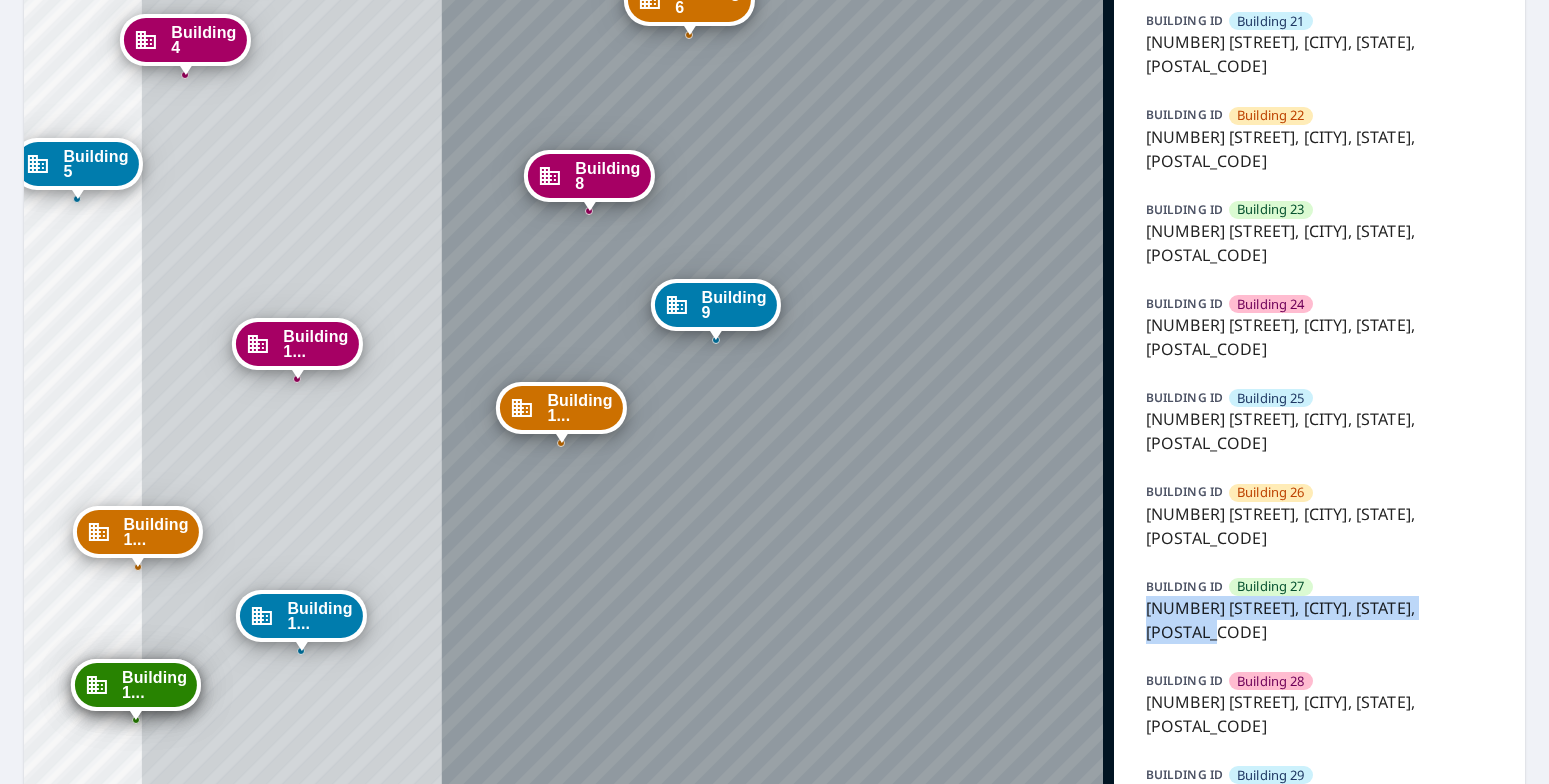 copy on "3400 East Godard Road, Cottonwood, AZ, 86326" 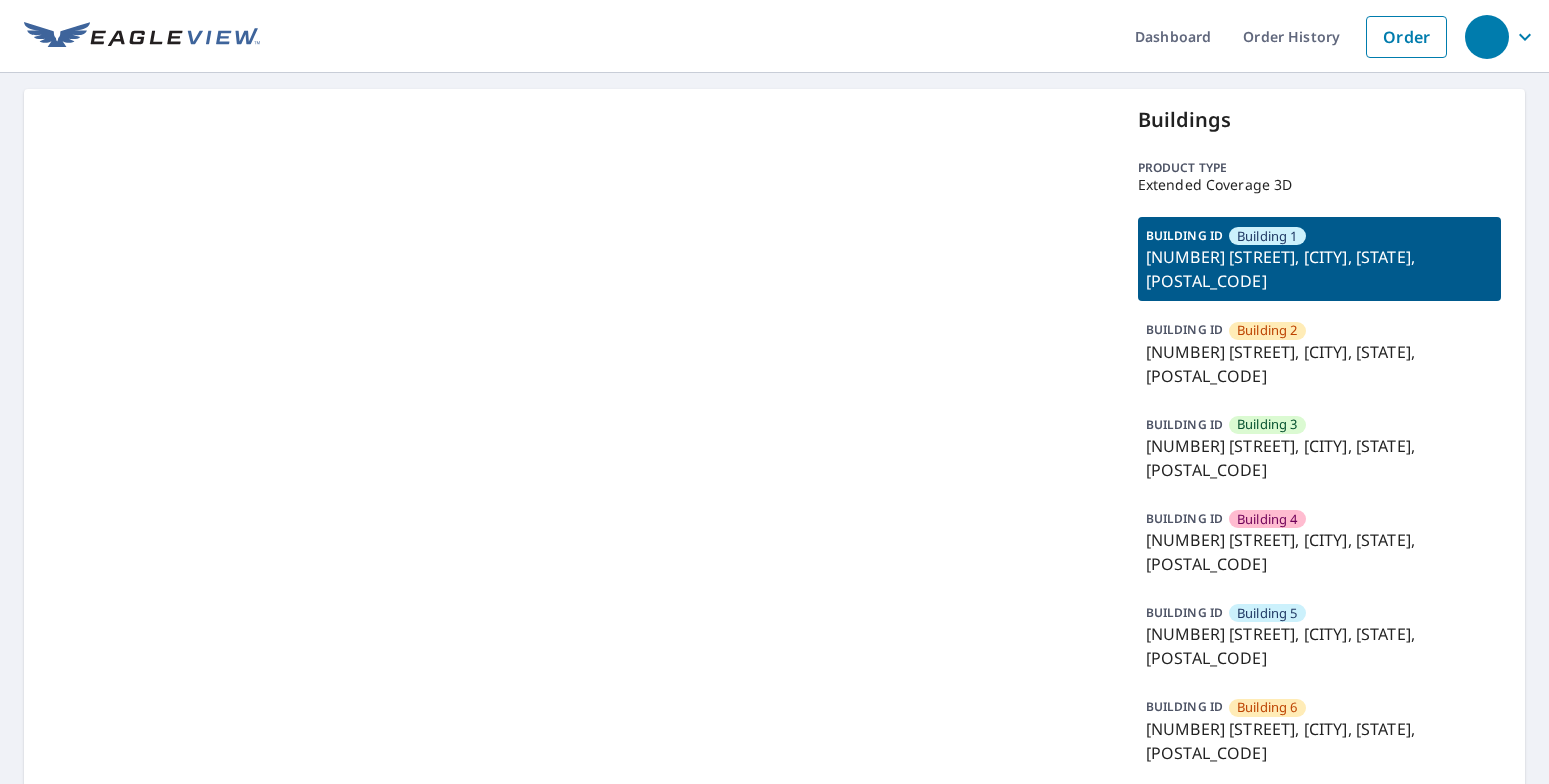 scroll, scrollTop: 0, scrollLeft: 0, axis: both 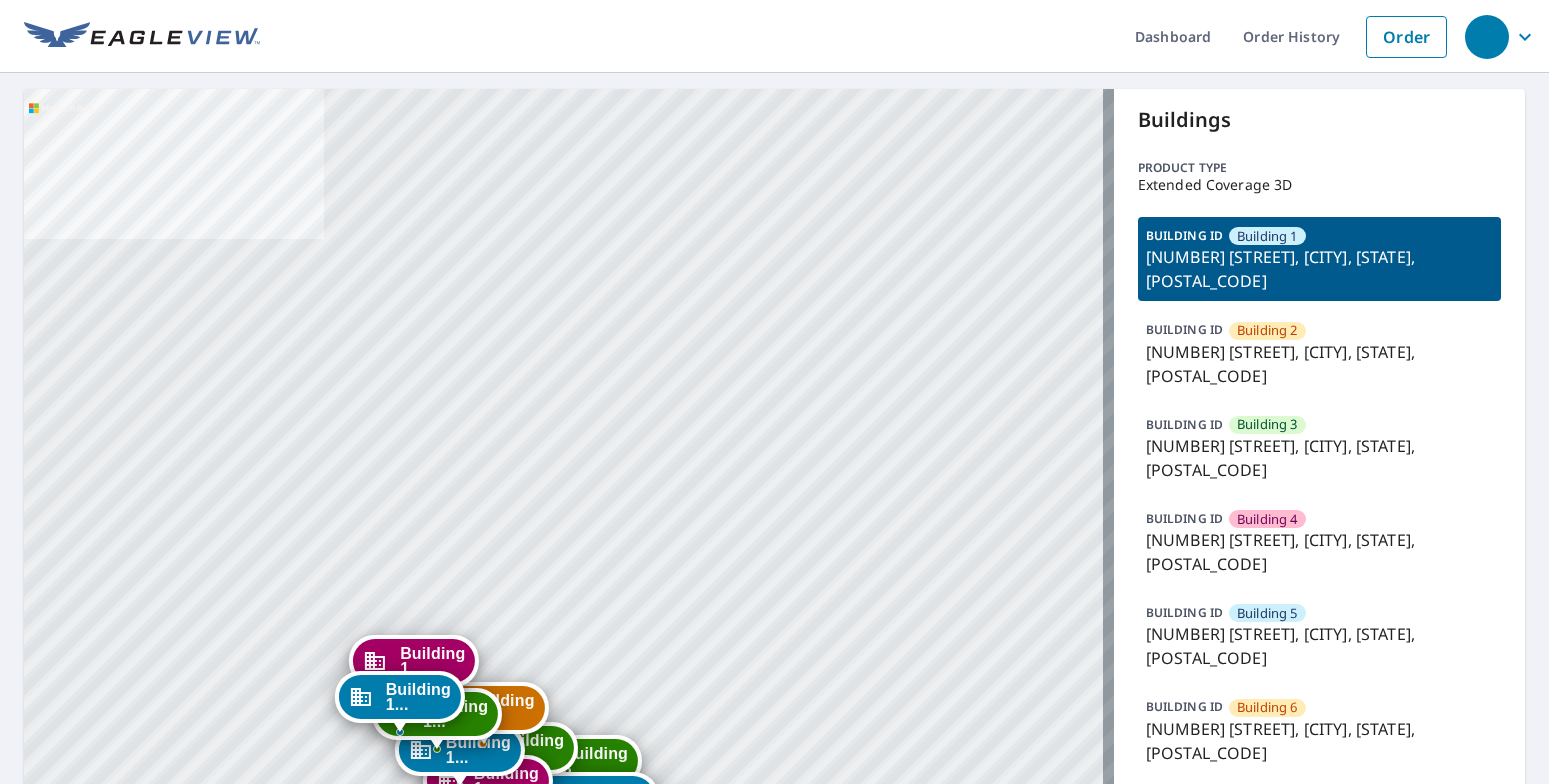 click on "[NUMBER] [STREET], [CITY], [STATE], [POSTAL_CODE]" at bounding box center [1319, 364] 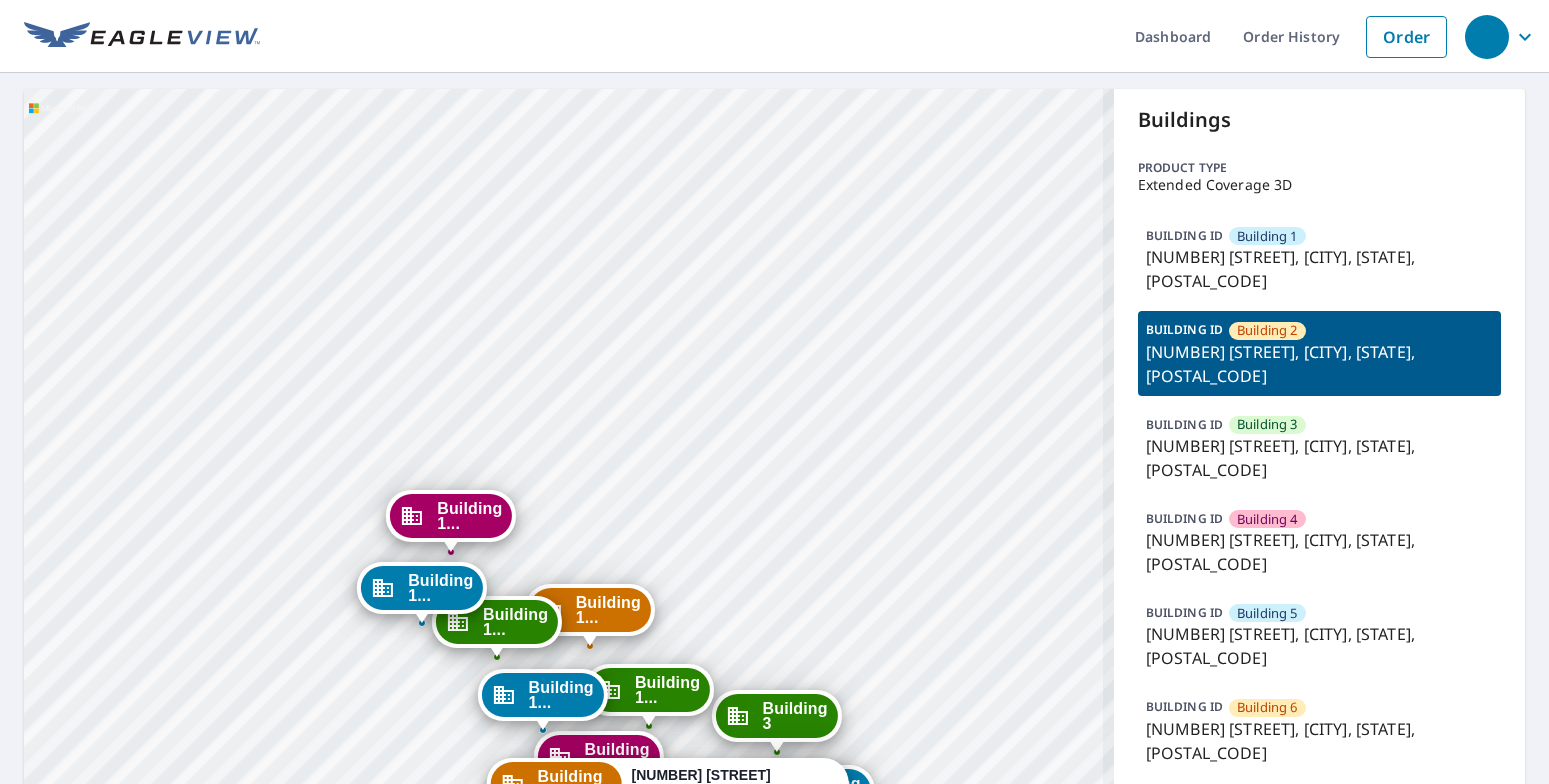 drag, startPoint x: 569, startPoint y: 617, endPoint x: 617, endPoint y: 211, distance: 408.8276 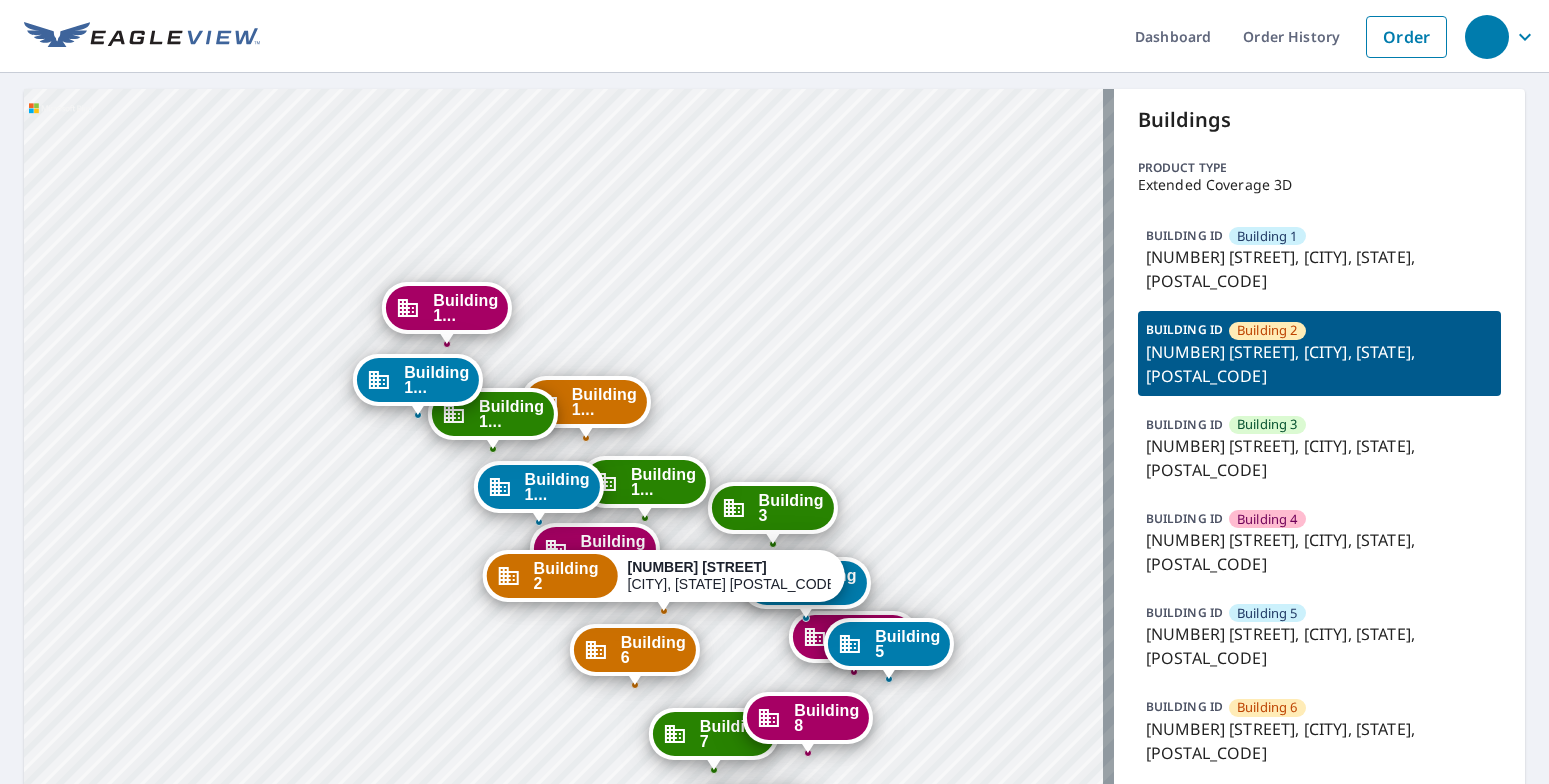 drag, startPoint x: 671, startPoint y: 437, endPoint x: 633, endPoint y: 228, distance: 212.42645 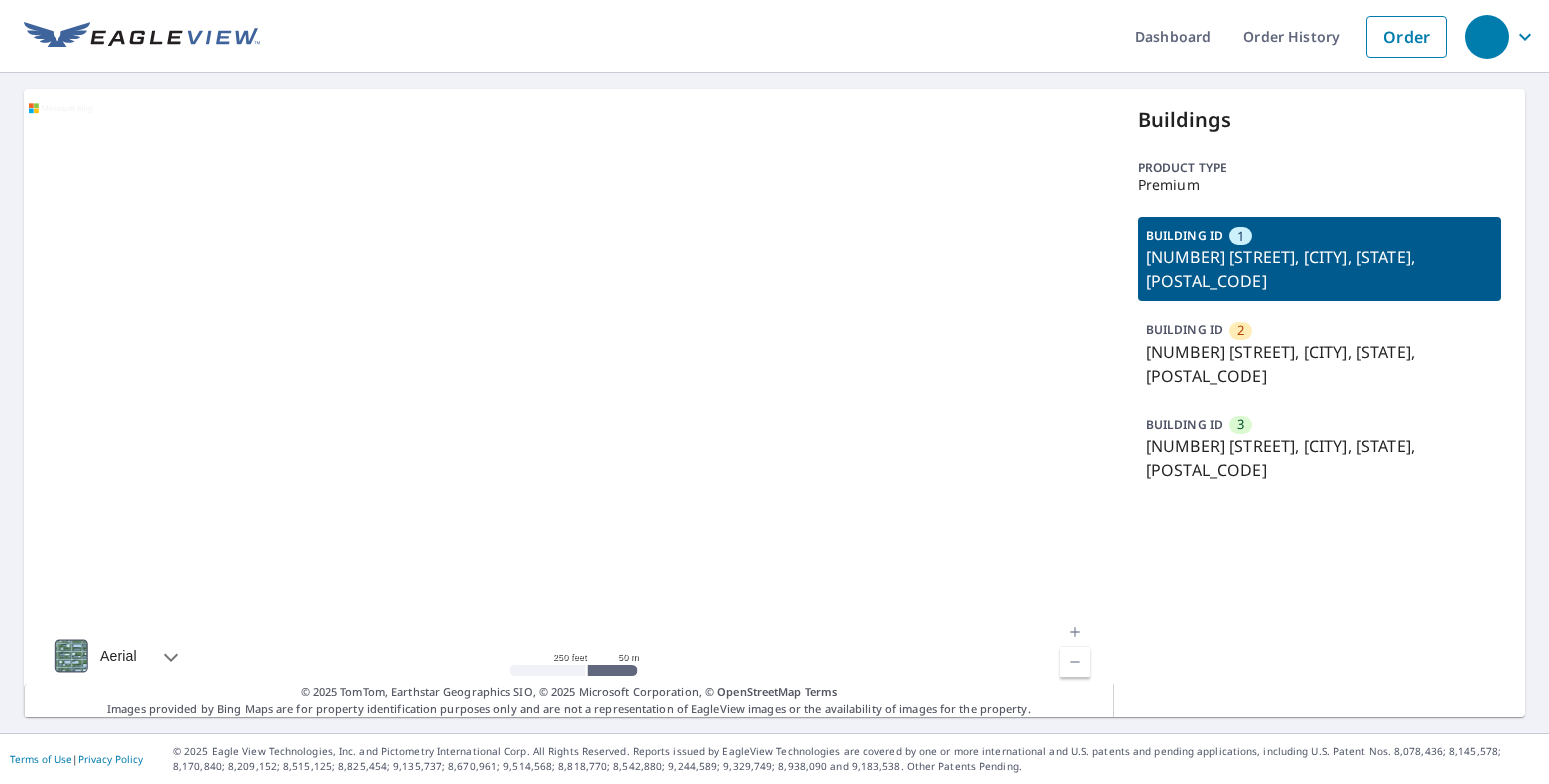 scroll, scrollTop: 0, scrollLeft: 0, axis: both 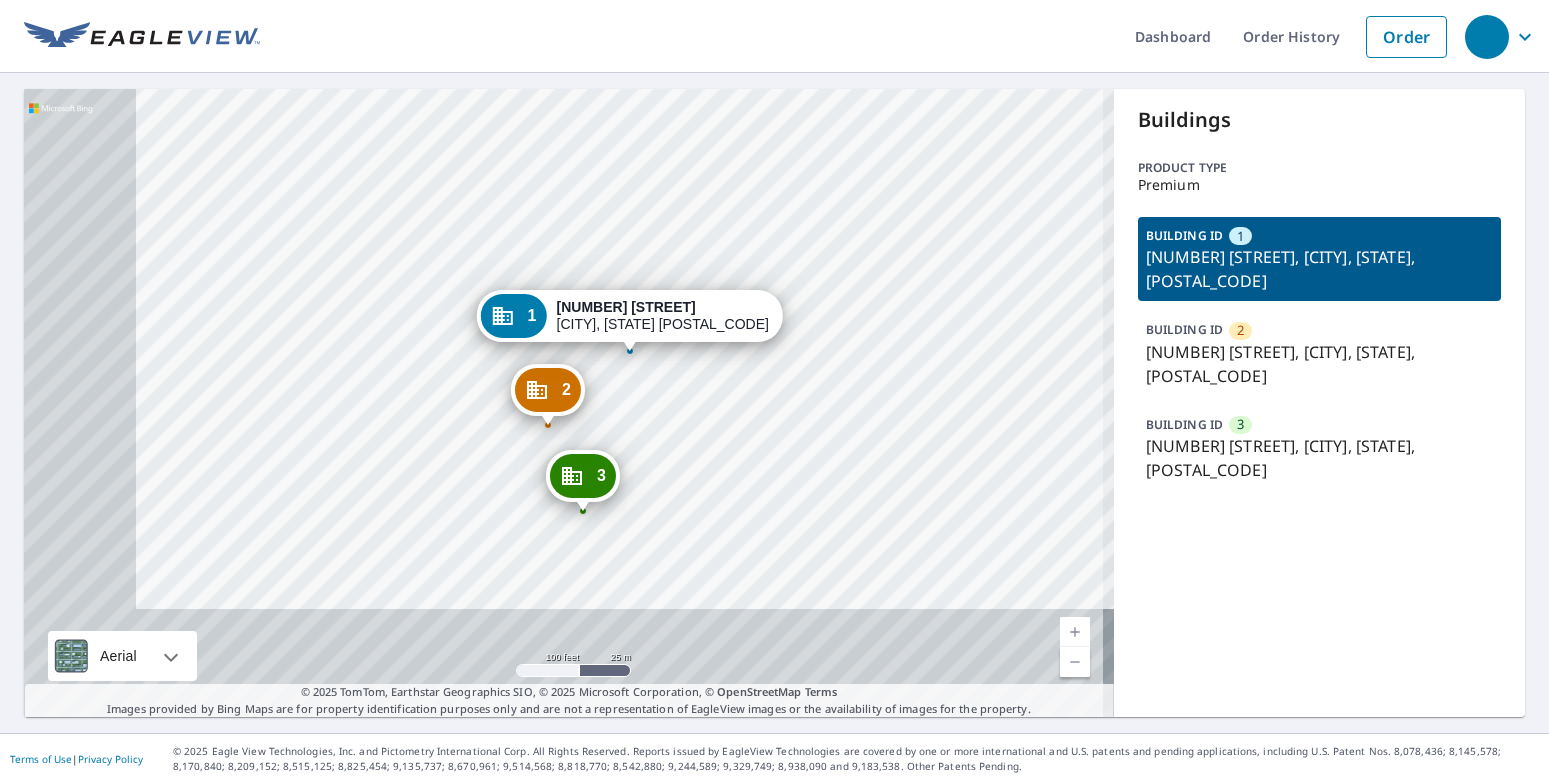 drag, startPoint x: 573, startPoint y: 564, endPoint x: 717, endPoint y: 426, distance: 199.44925 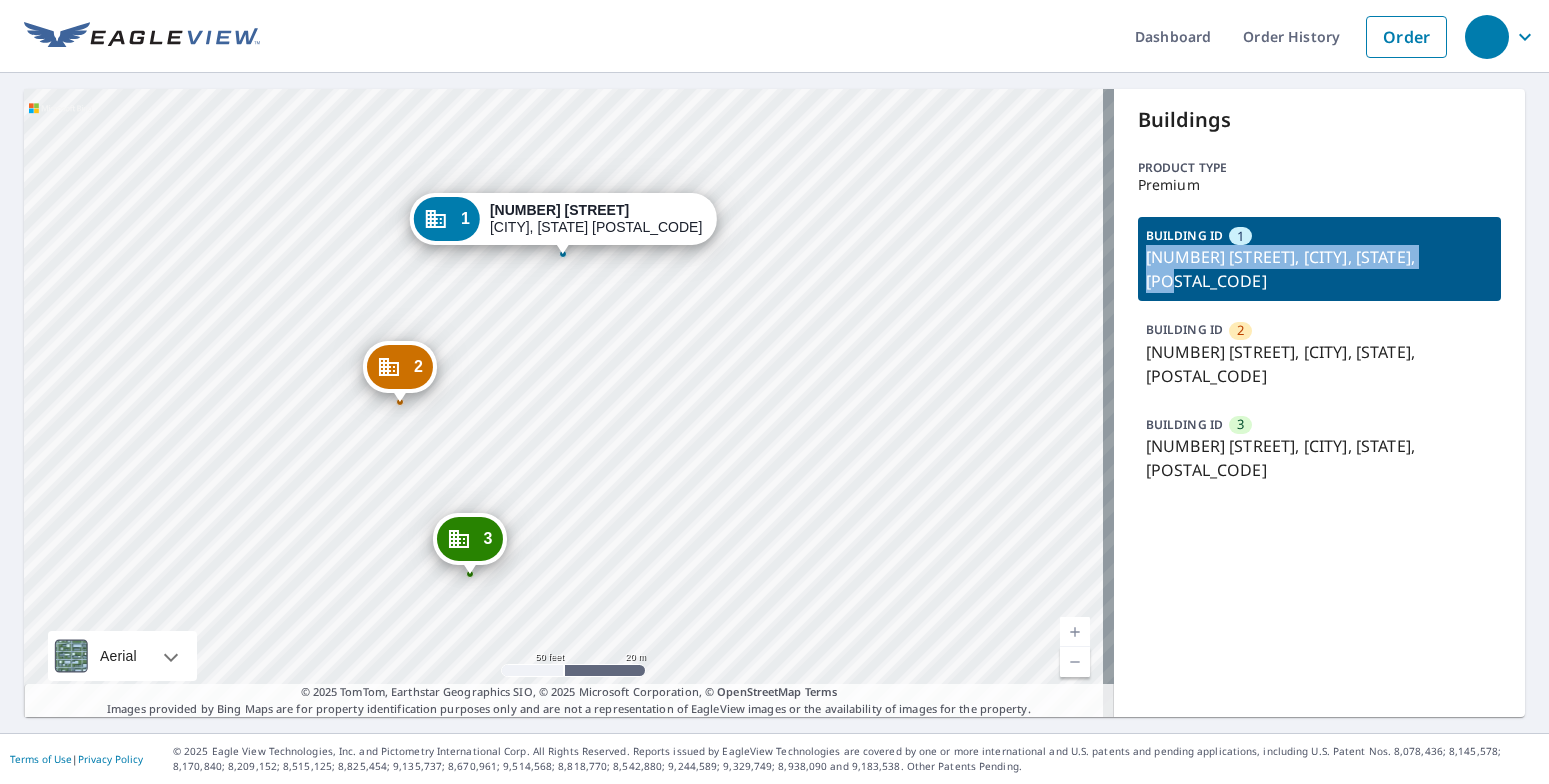 drag, startPoint x: 1451, startPoint y: 257, endPoint x: 1127, endPoint y: 265, distance: 324.09875 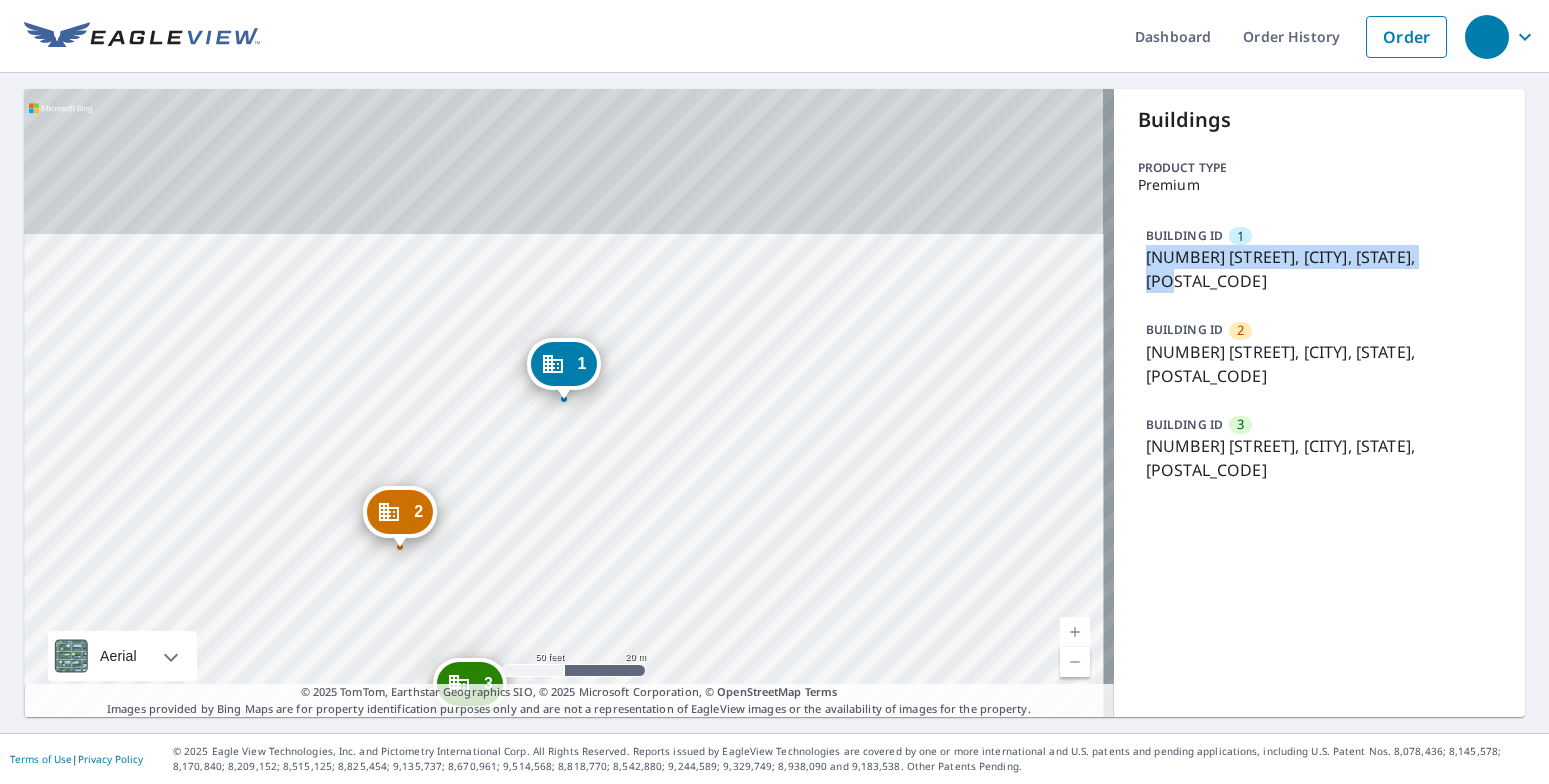 copy on "1351 N Pleasant Dr, Chandler, AZ, 85225" 